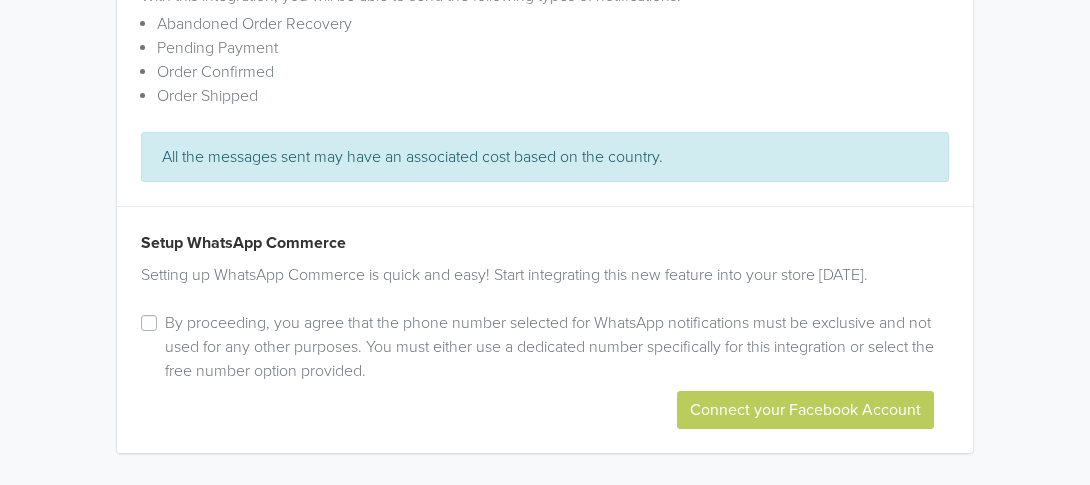 scroll, scrollTop: 511, scrollLeft: 0, axis: vertical 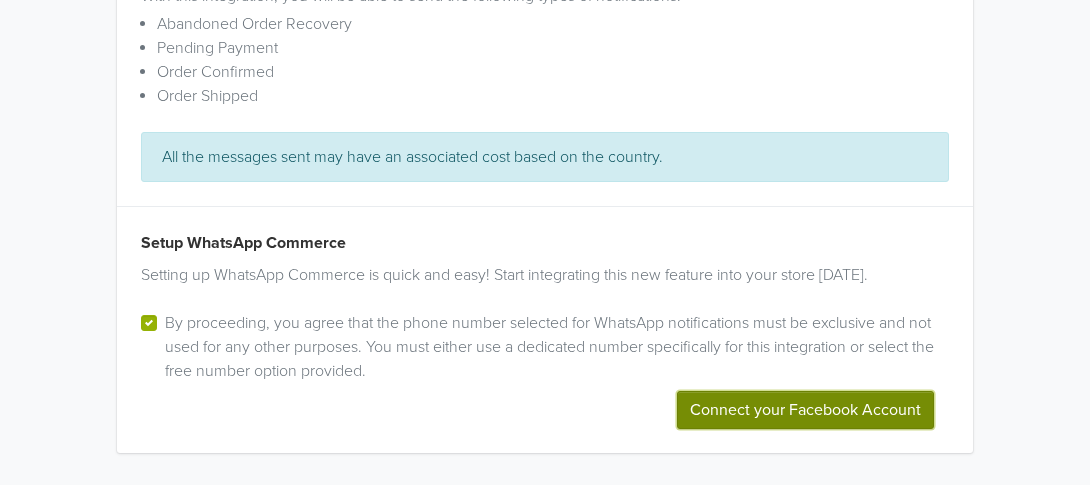 click on "Connect your Facebook Account" at bounding box center [805, 410] 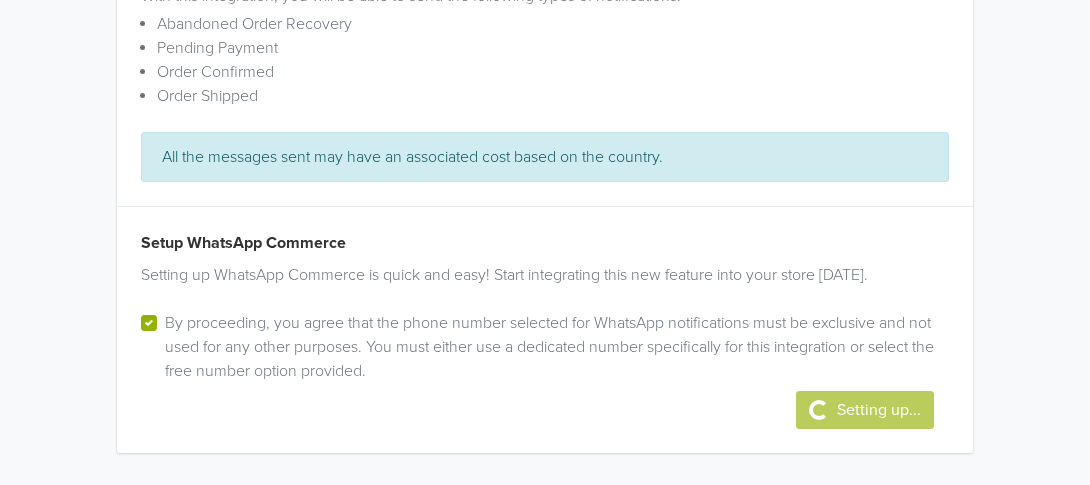 scroll, scrollTop: 0, scrollLeft: 0, axis: both 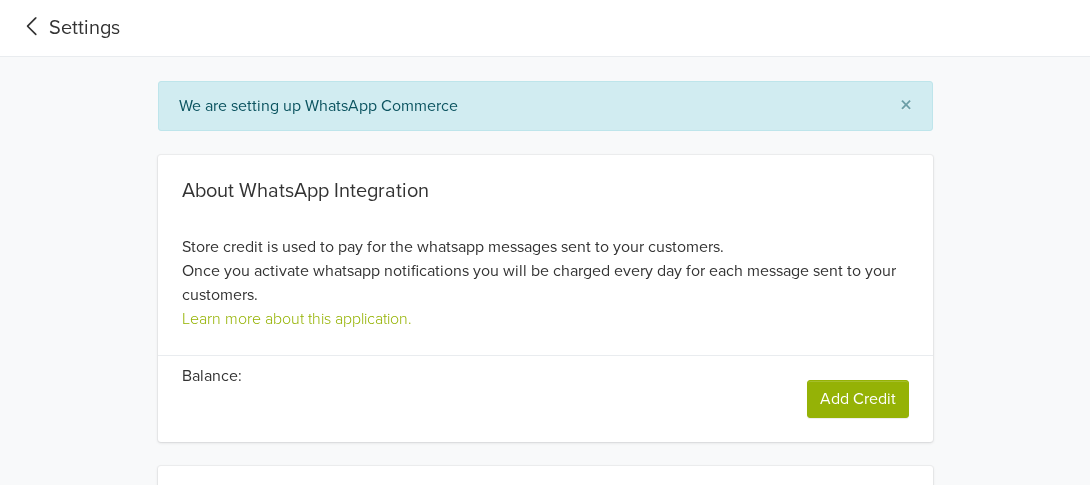 type on "+1" 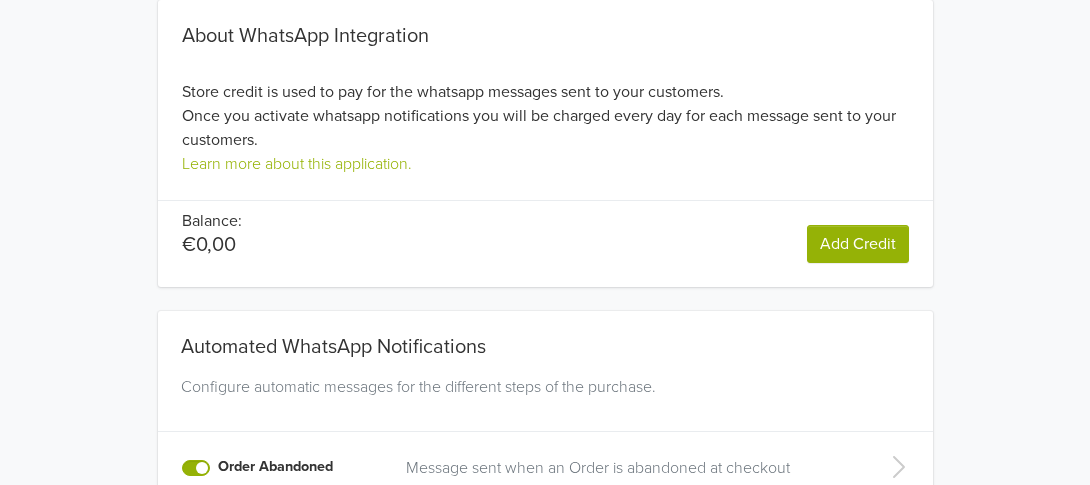 scroll, scrollTop: 181, scrollLeft: 0, axis: vertical 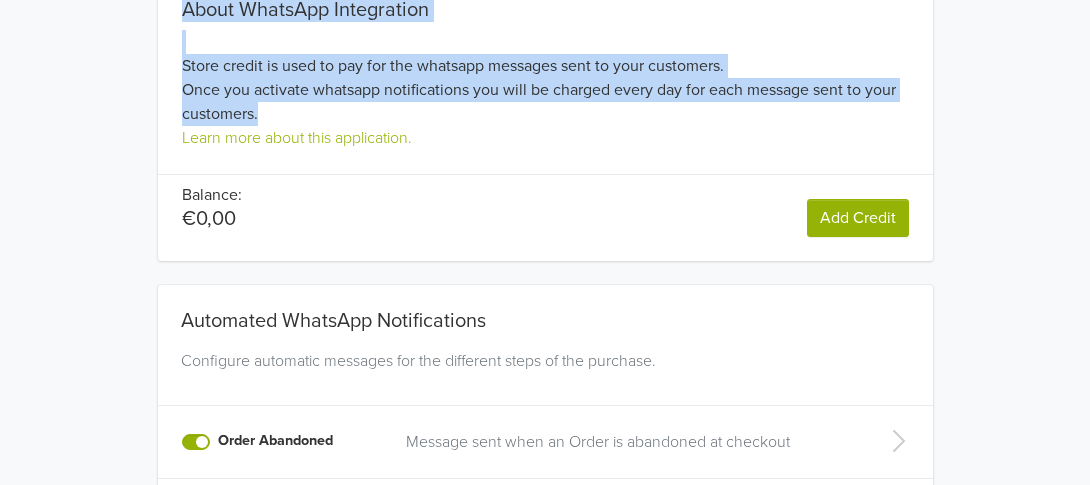 drag, startPoint x: 165, startPoint y: 102, endPoint x: 597, endPoint y: 180, distance: 438.9852 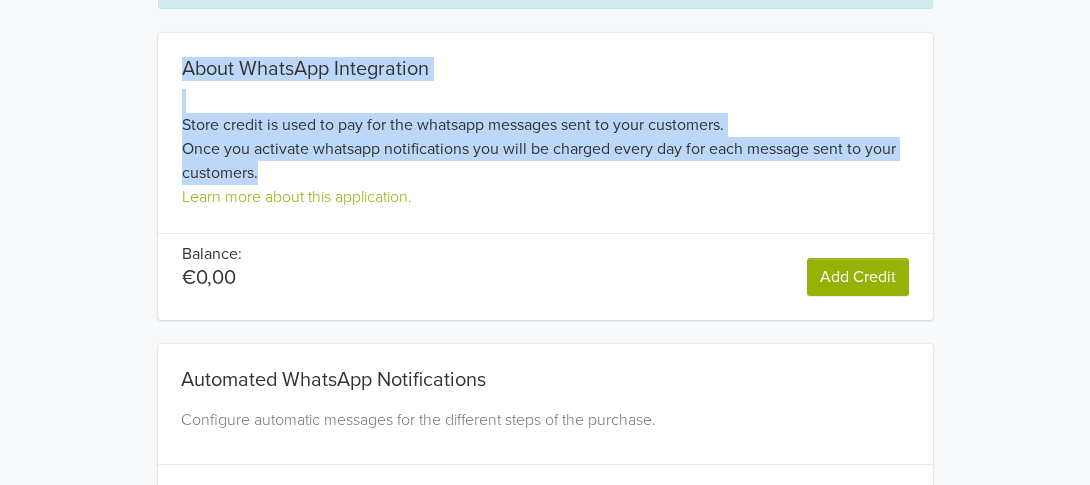 scroll, scrollTop: 0, scrollLeft: 0, axis: both 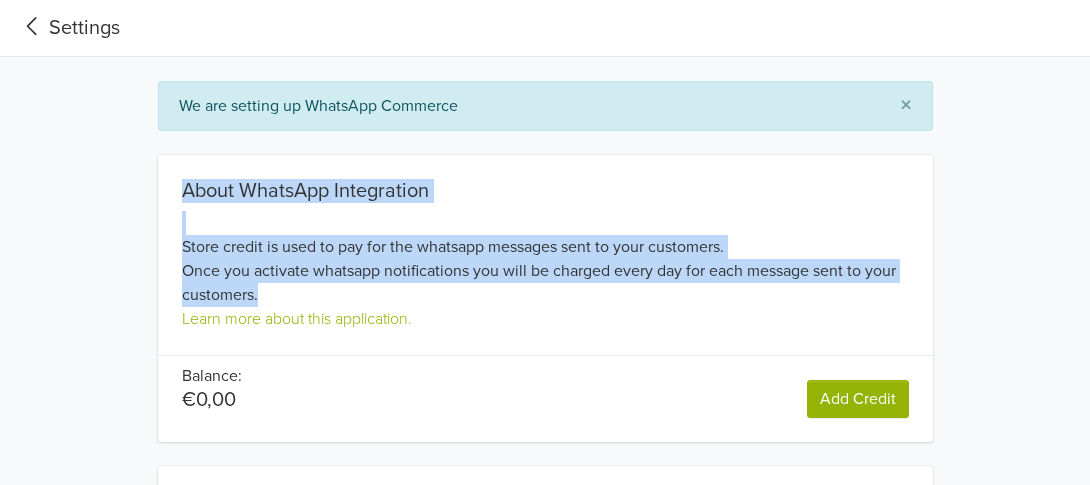 click 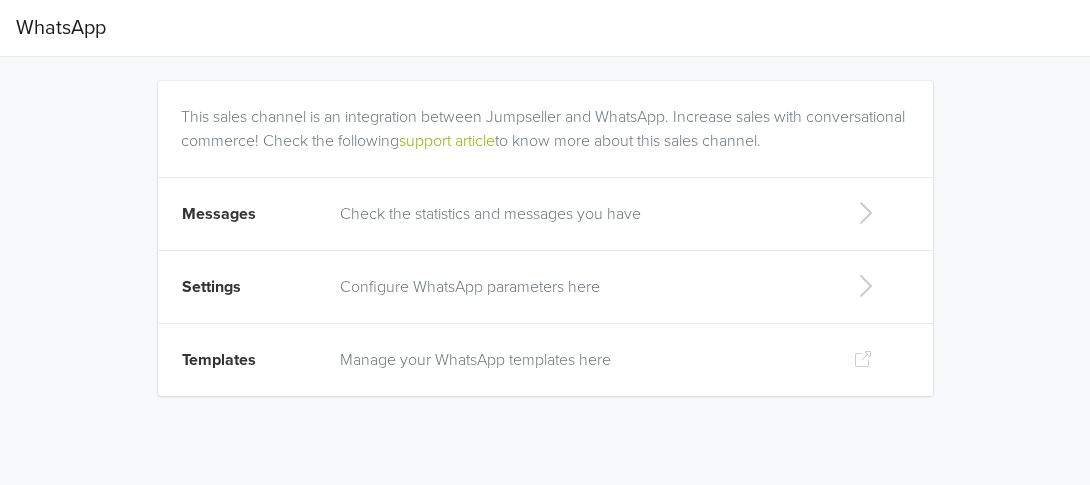 scroll, scrollTop: 67, scrollLeft: 0, axis: vertical 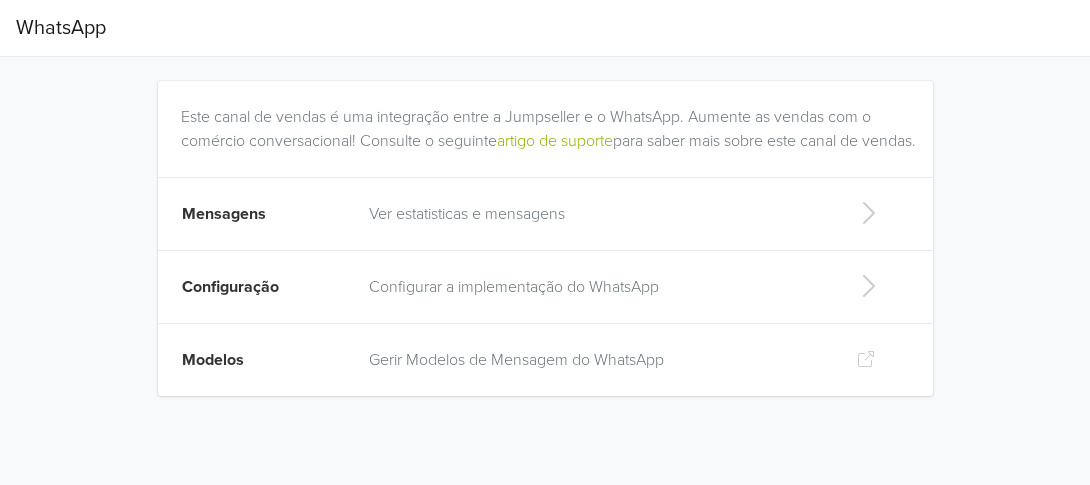 click on "Ver estatisticas e mensagens" at bounding box center (596, 214) 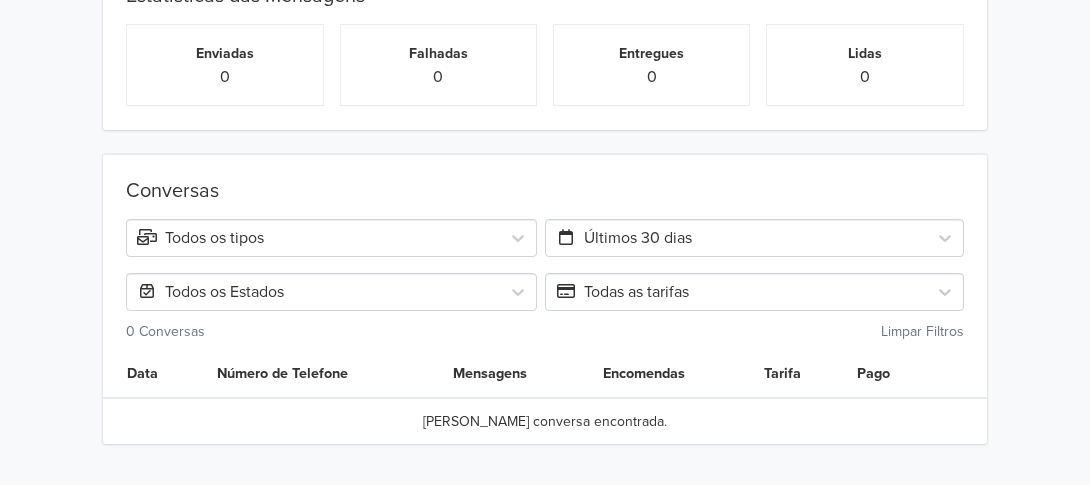 scroll, scrollTop: 0, scrollLeft: 0, axis: both 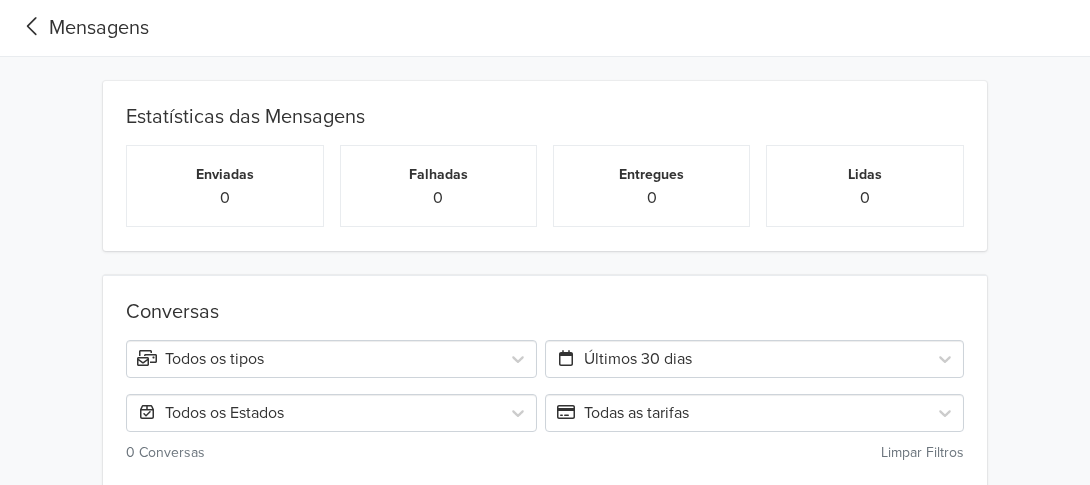 click 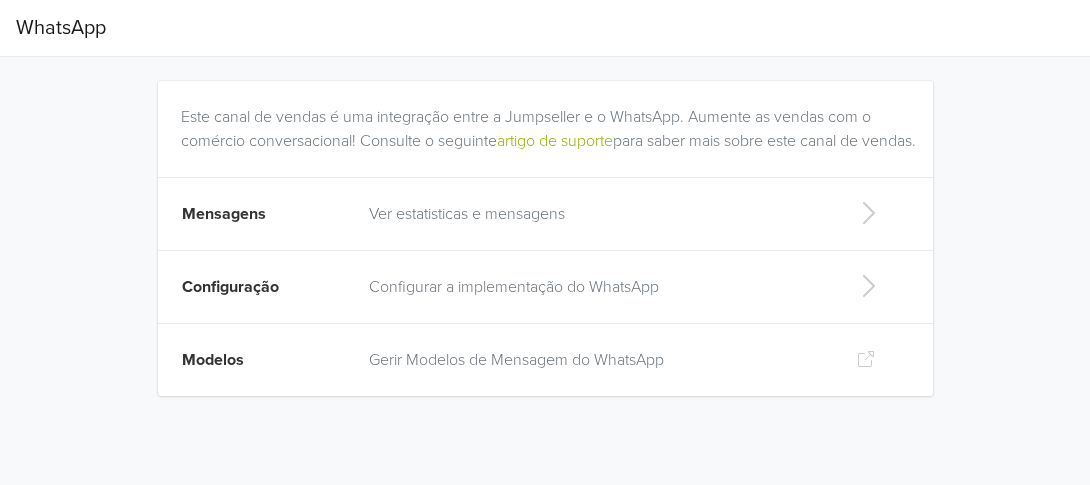 click on "Configurar a implementação do WhatsApp" at bounding box center (596, 287) 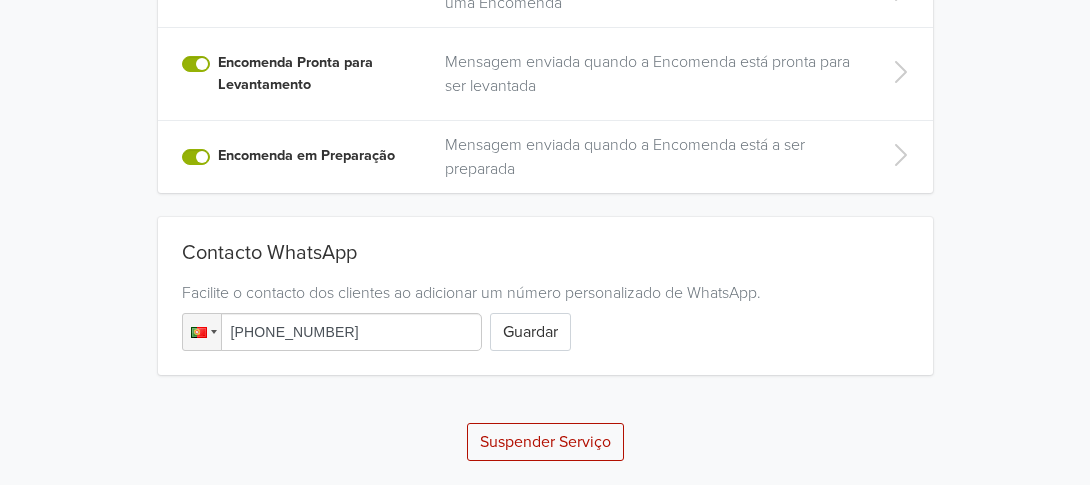 scroll, scrollTop: 1090, scrollLeft: 0, axis: vertical 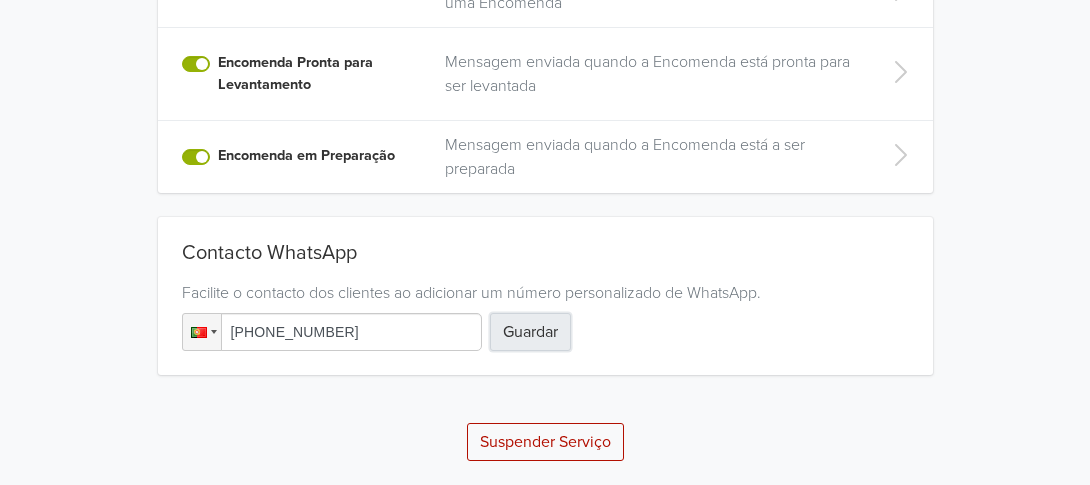 click on "Guardar" at bounding box center [530, 332] 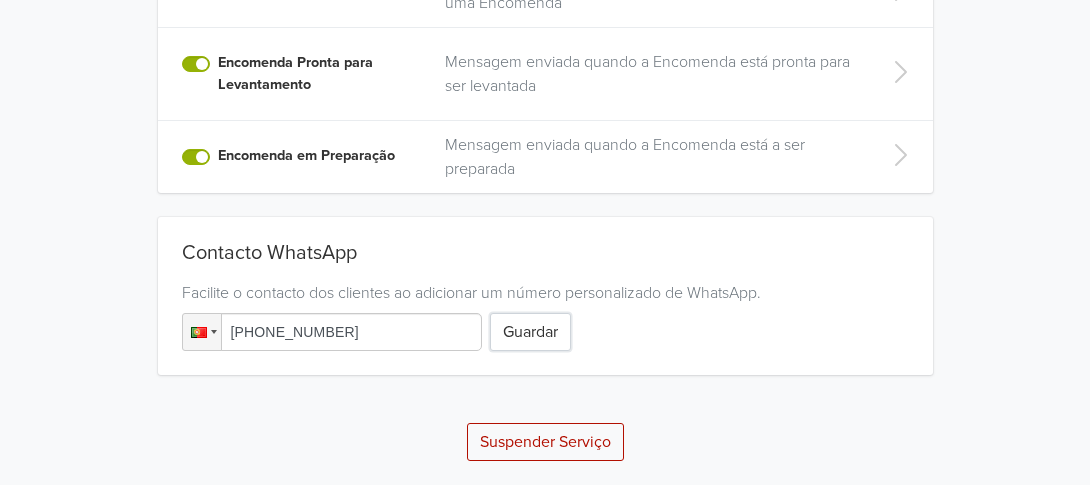 scroll, scrollTop: 1287, scrollLeft: 0, axis: vertical 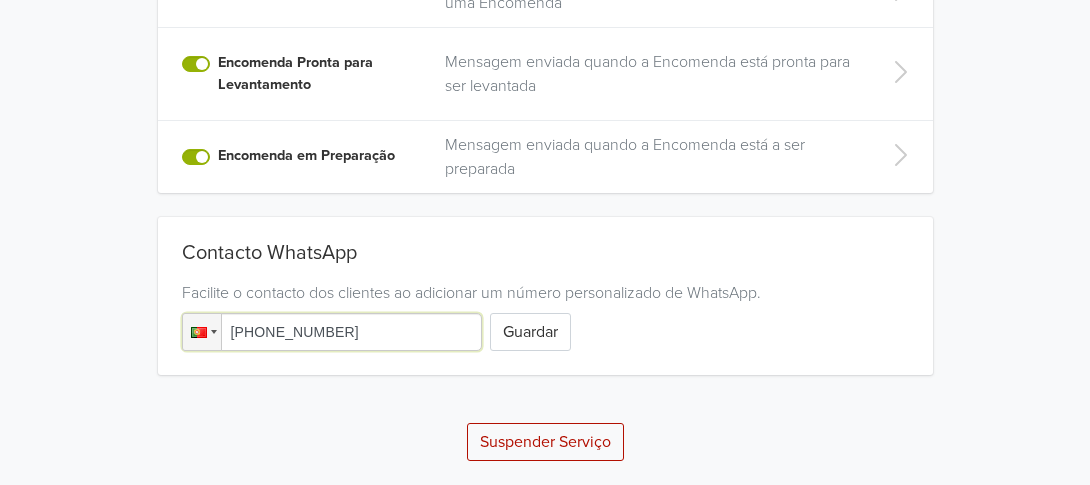 click on "[PHONE_NUMBER]" at bounding box center [332, 332] 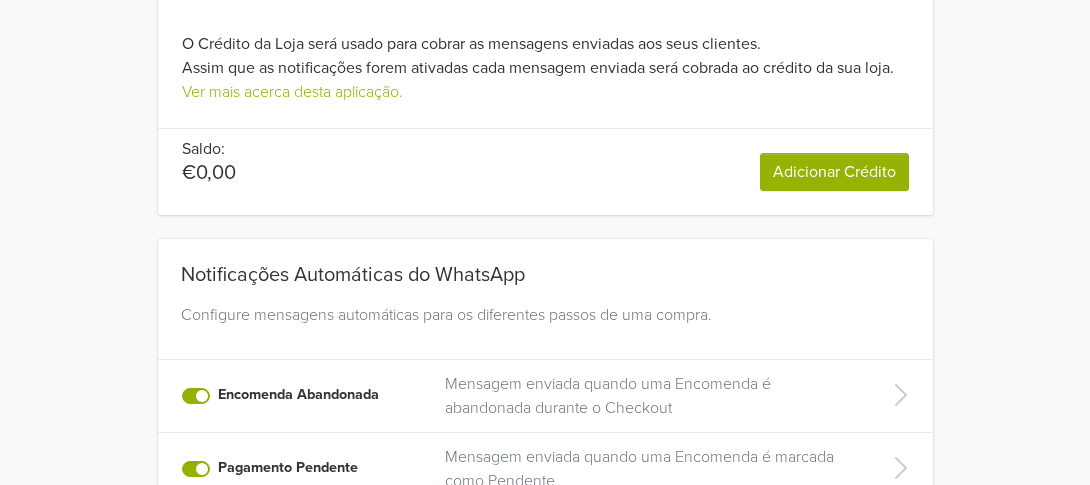 scroll, scrollTop: 14, scrollLeft: 0, axis: vertical 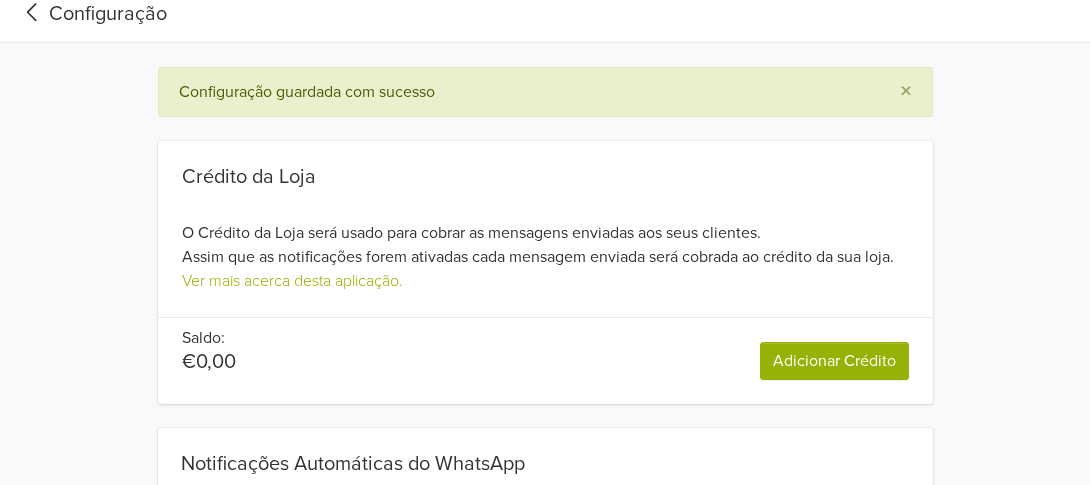 click 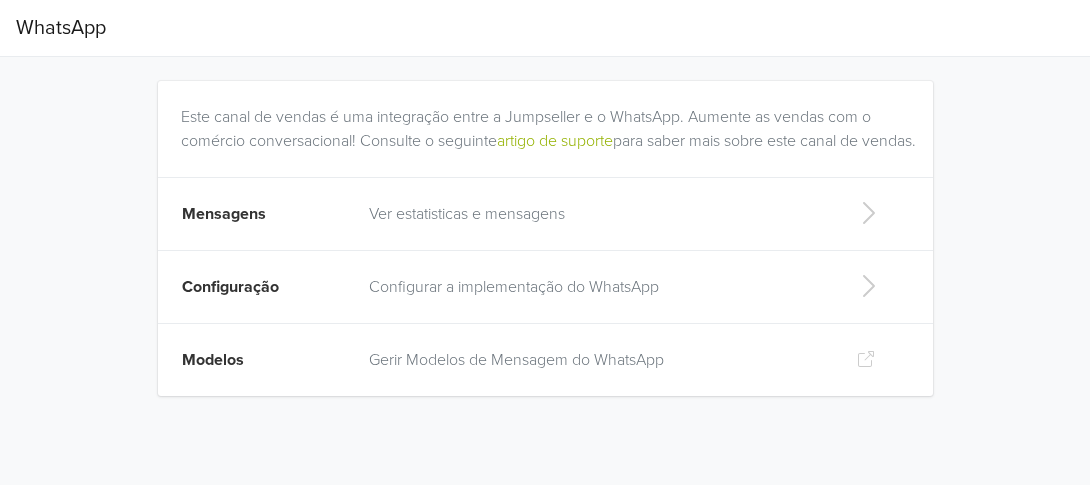 click 